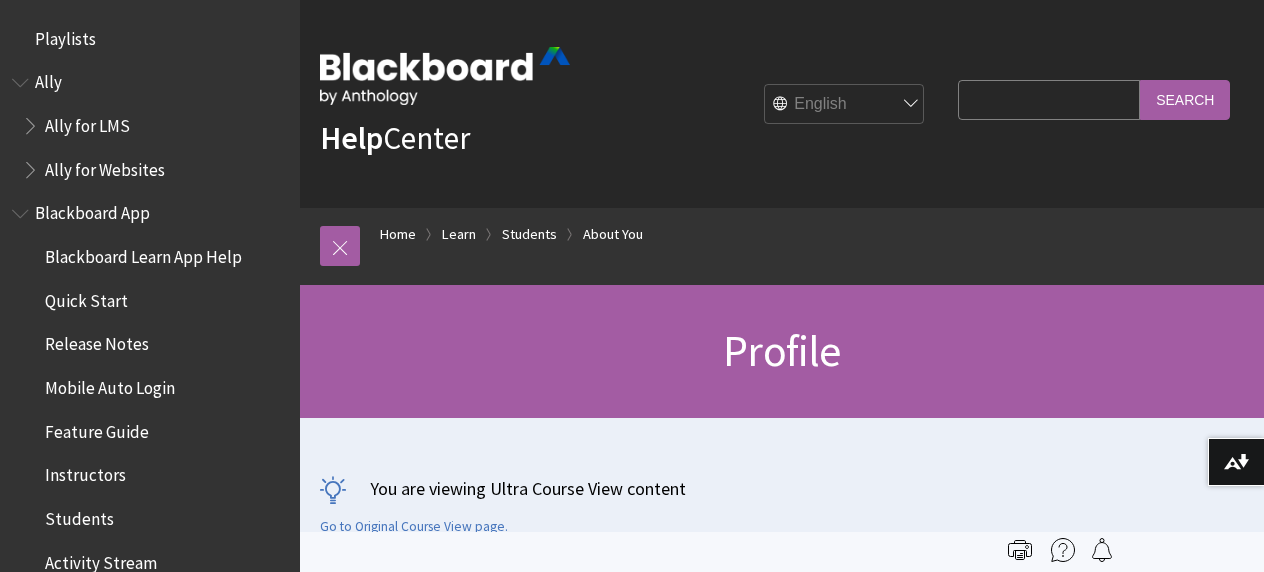 scroll, scrollTop: 0, scrollLeft: 0, axis: both 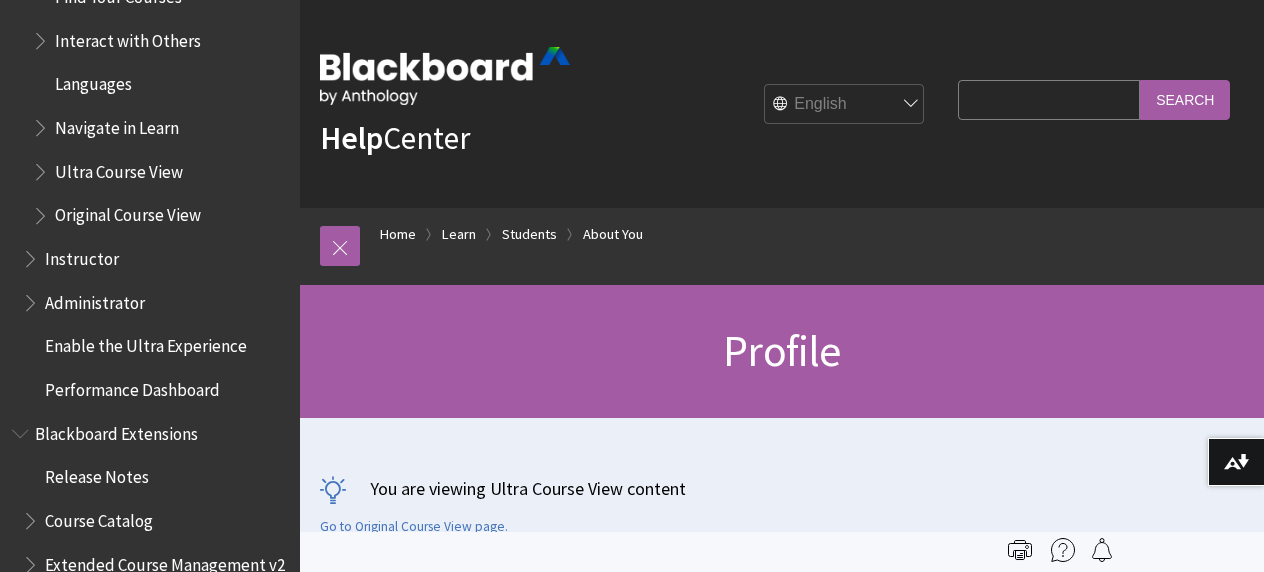 click on "Ultra Course View" at bounding box center (119, 168) 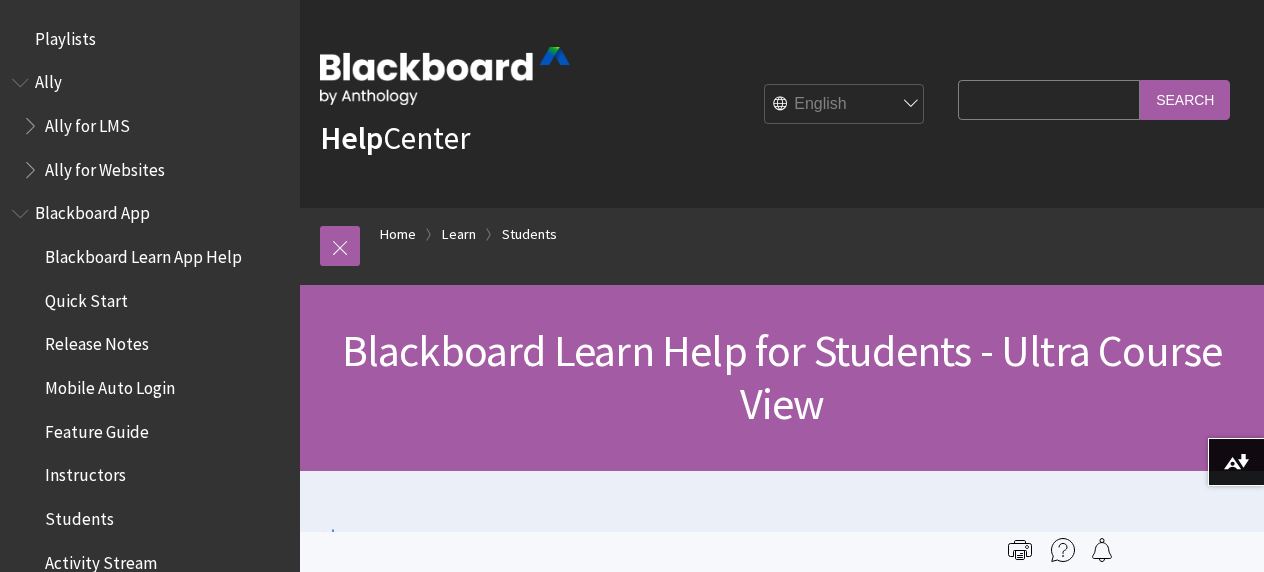 scroll, scrollTop: 0, scrollLeft: 0, axis: both 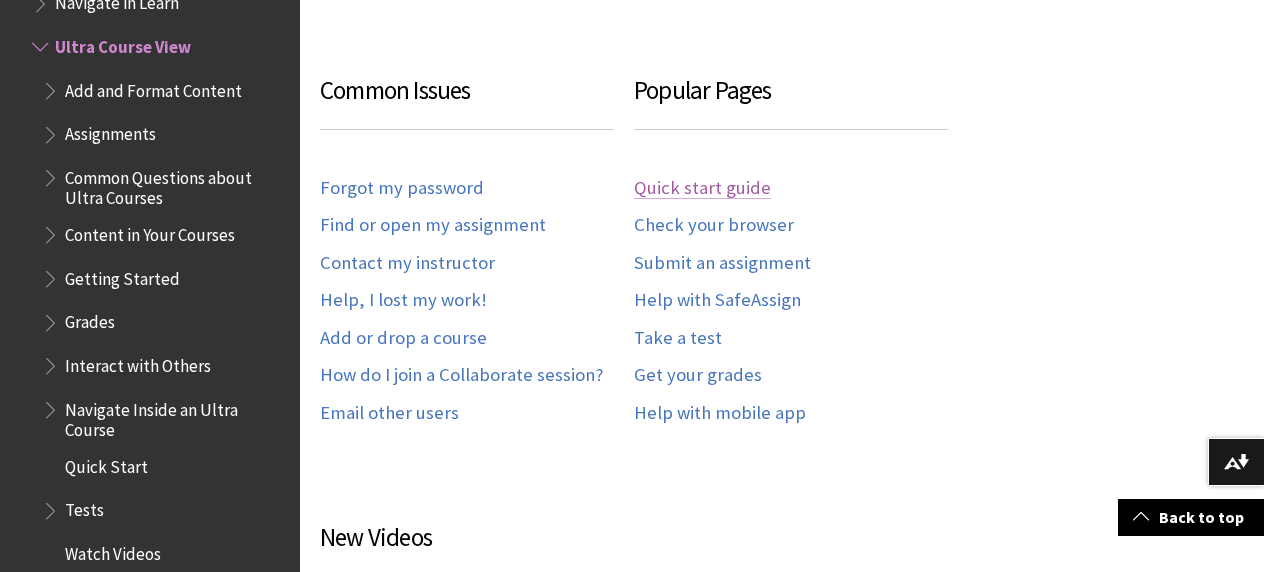 click on "Quick start guide" at bounding box center [702, 188] 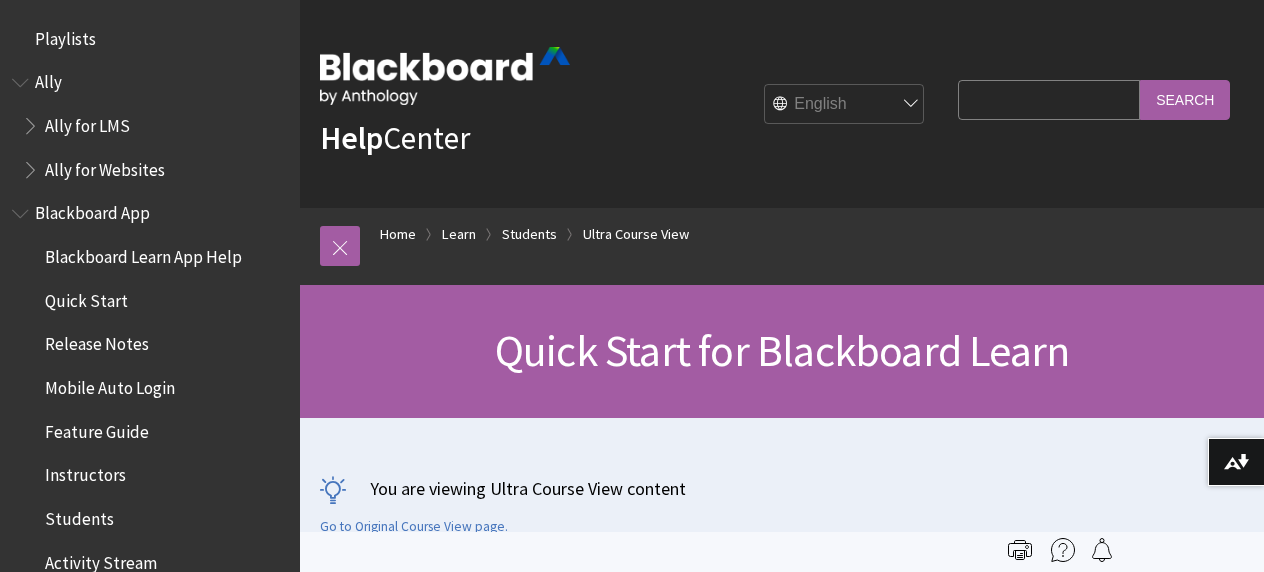 scroll, scrollTop: 0, scrollLeft: 0, axis: both 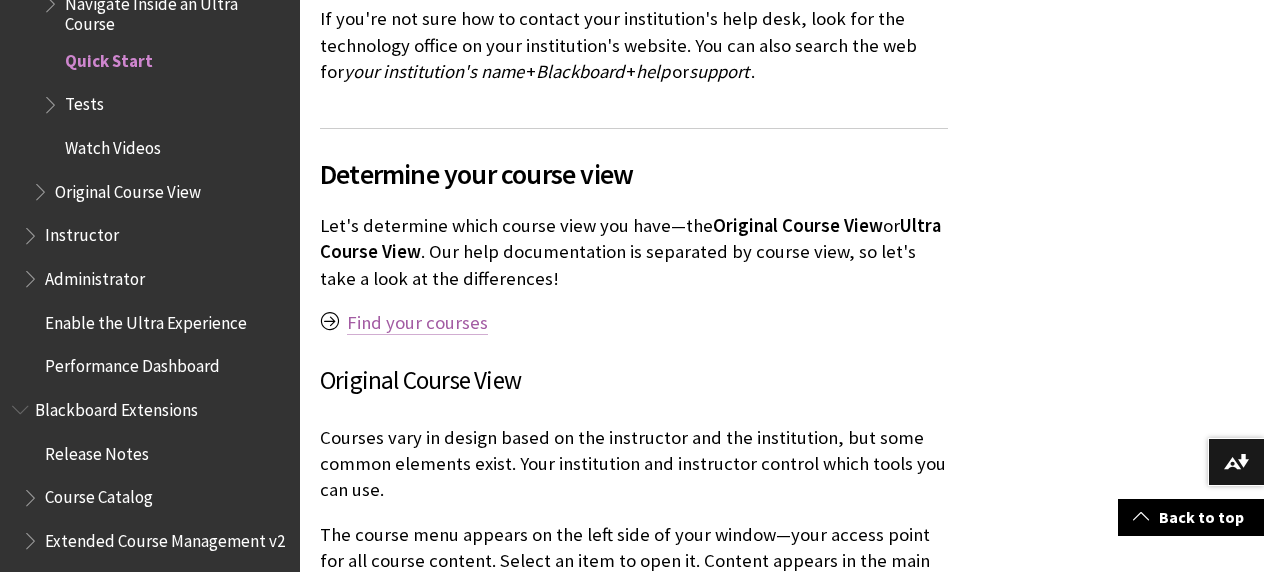 click on "Find your courses" at bounding box center [417, 323] 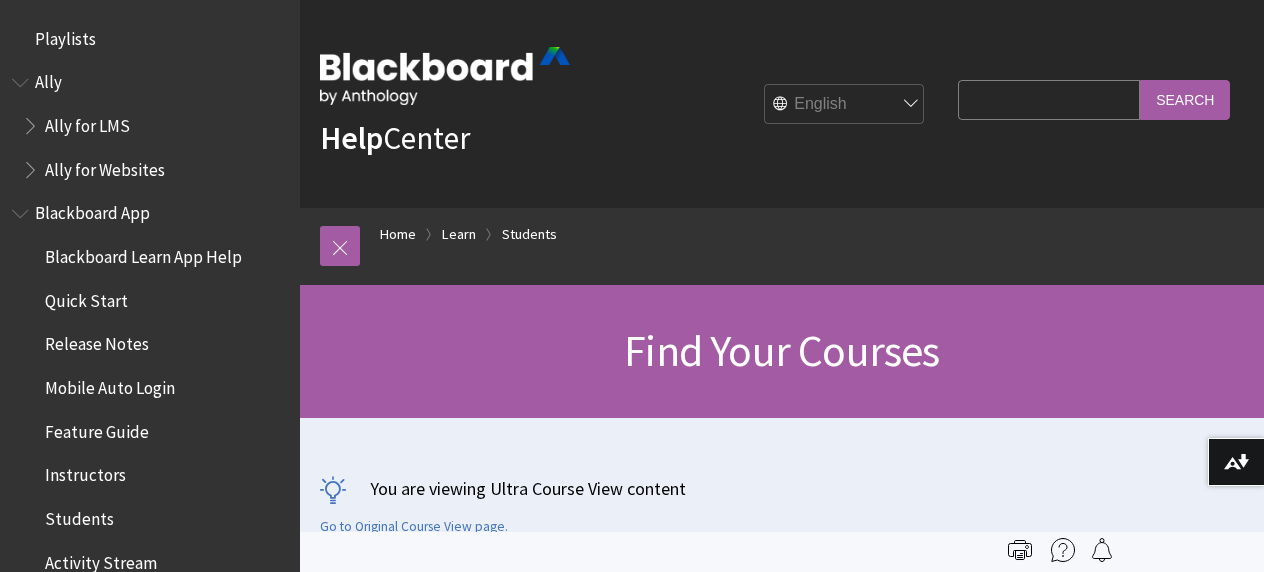 scroll, scrollTop: 0, scrollLeft: 0, axis: both 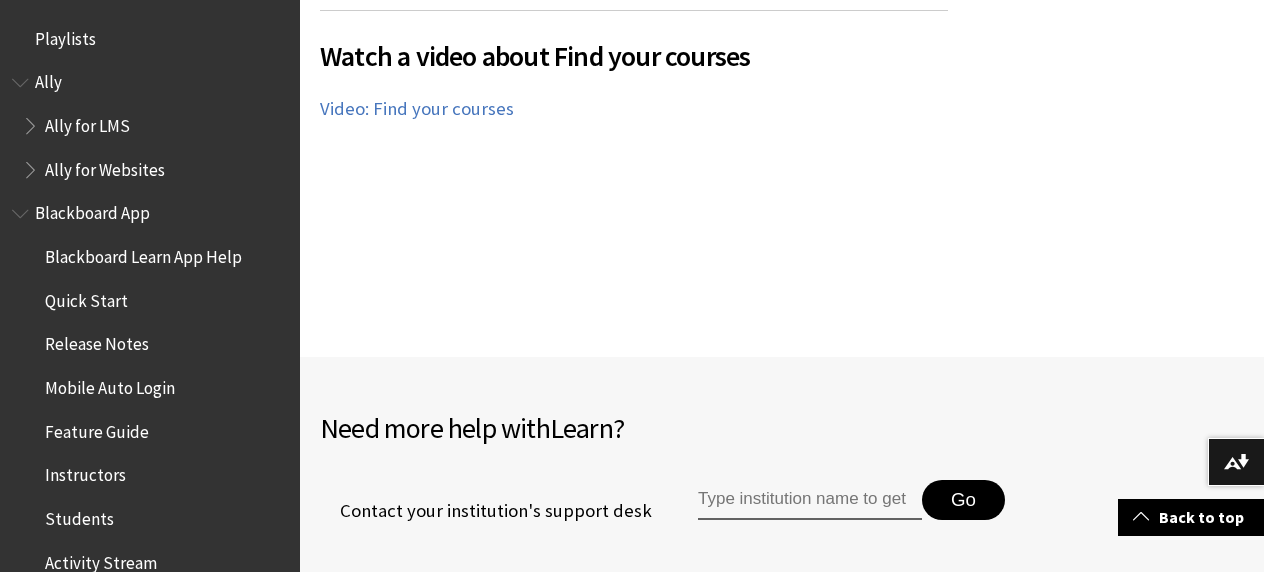 click on "Students" at bounding box center [79, 515] 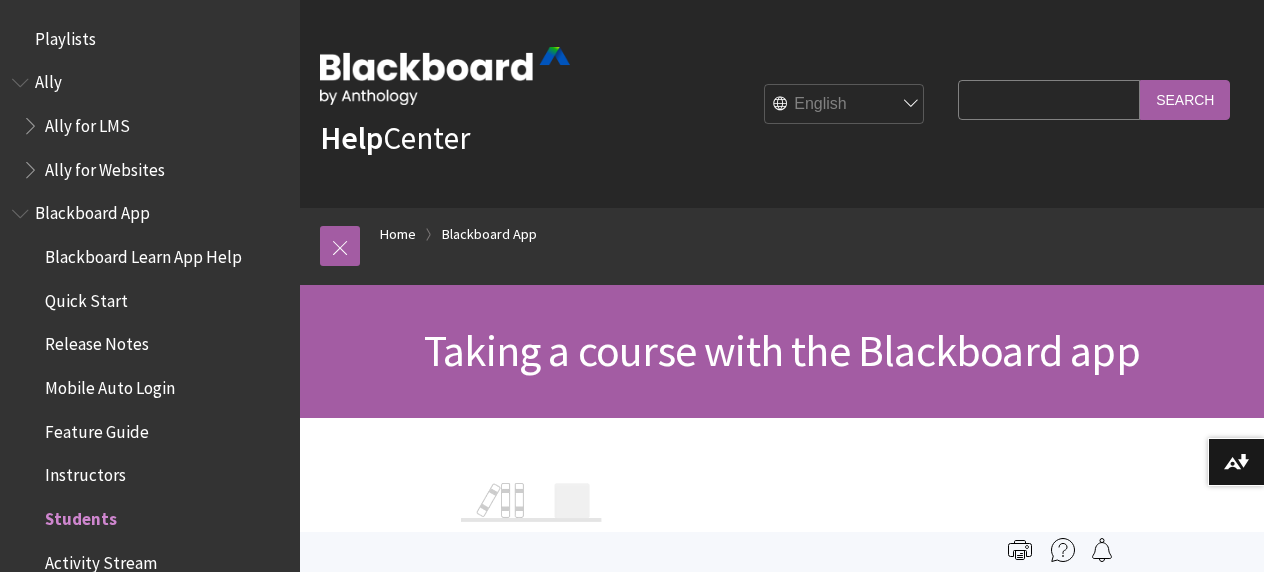 scroll, scrollTop: 0, scrollLeft: 0, axis: both 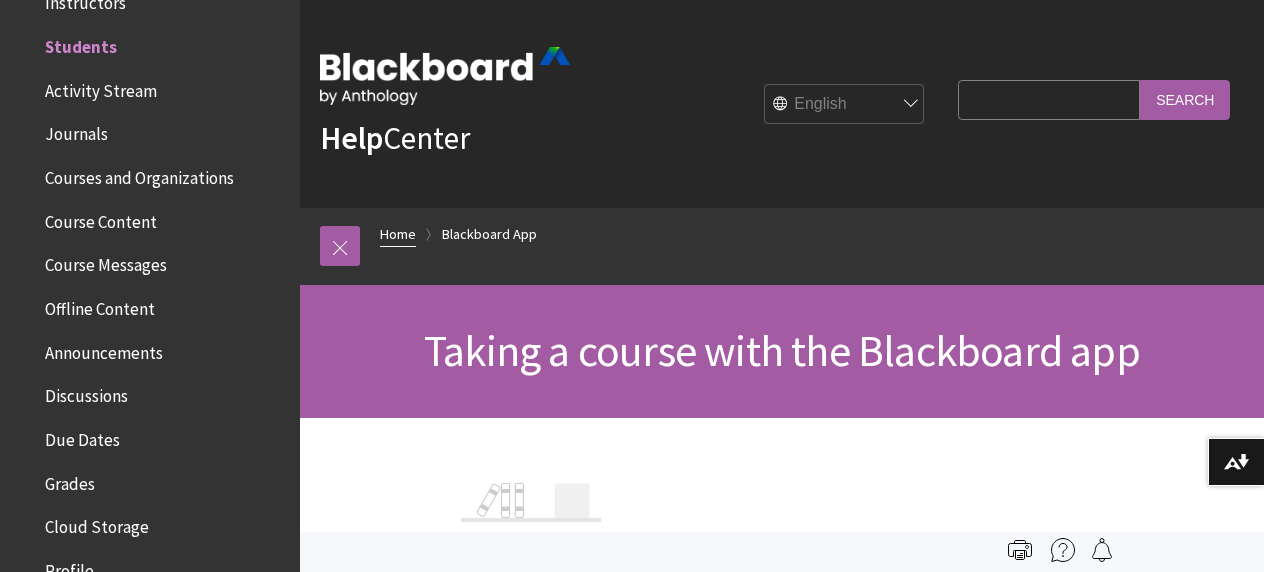 click on "Home" at bounding box center (398, 234) 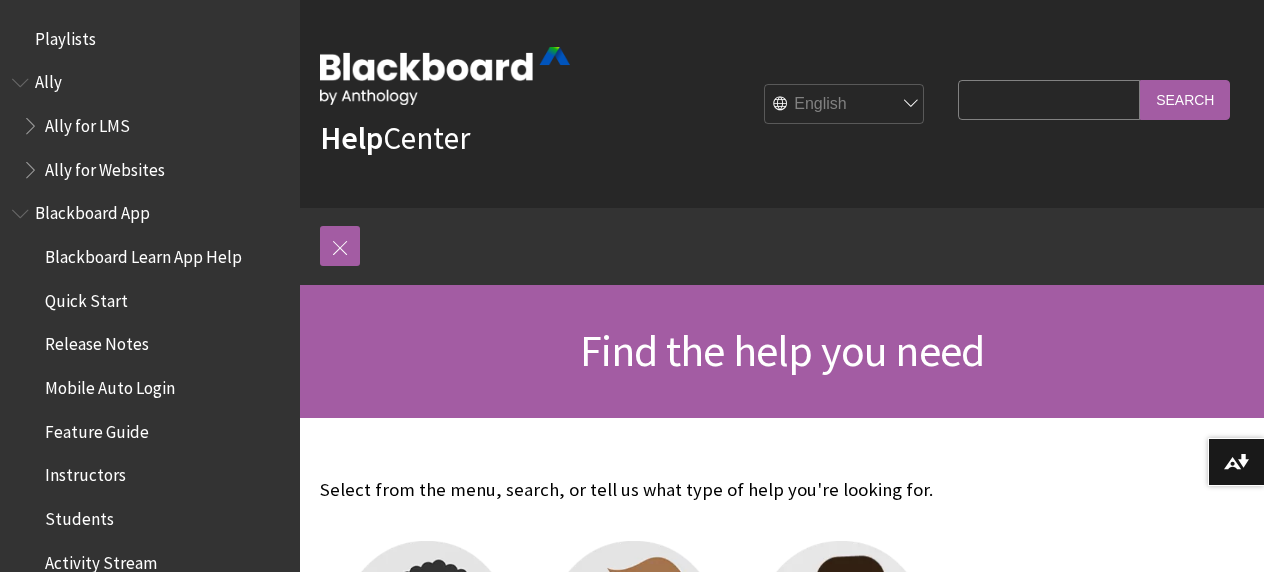 scroll, scrollTop: 0, scrollLeft: 0, axis: both 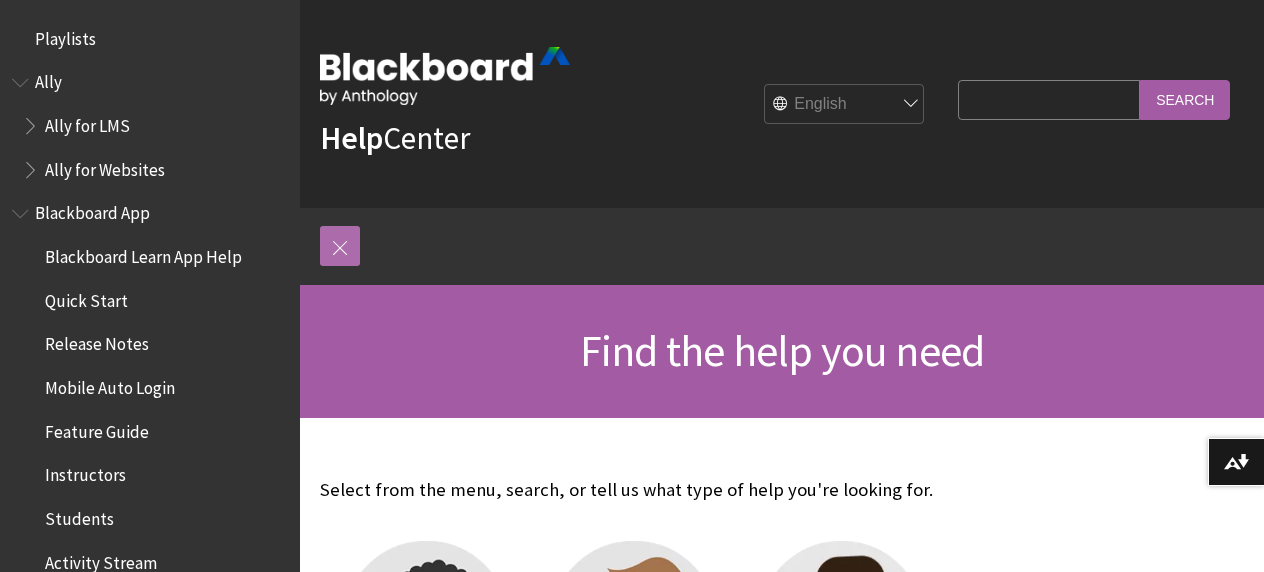 click at bounding box center [340, 246] 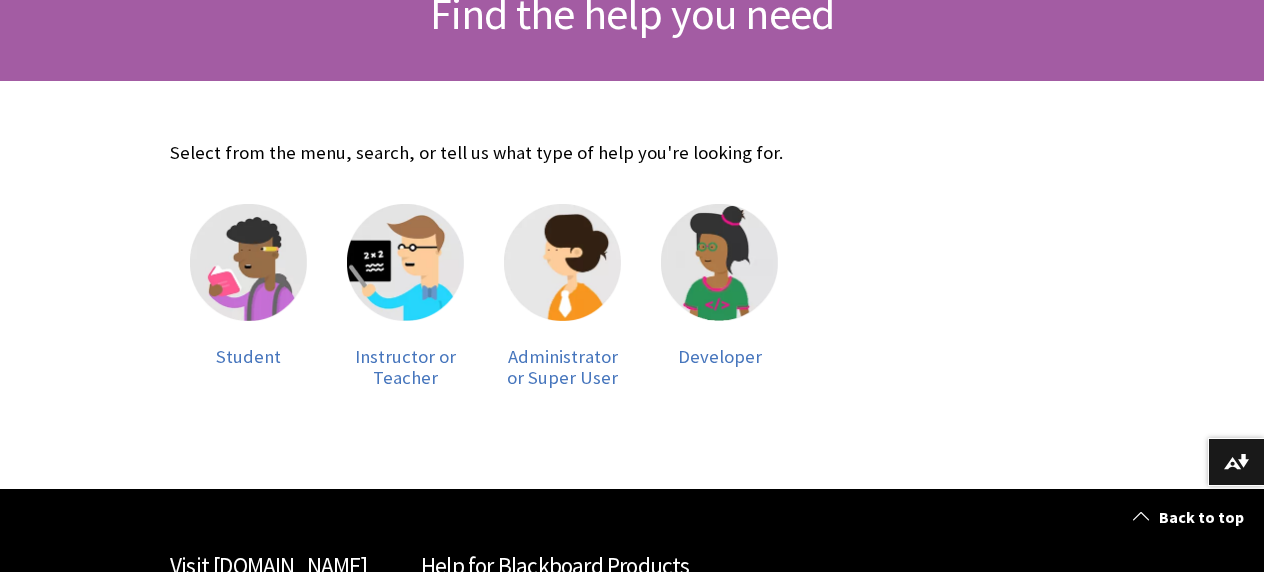 scroll, scrollTop: 336, scrollLeft: 0, axis: vertical 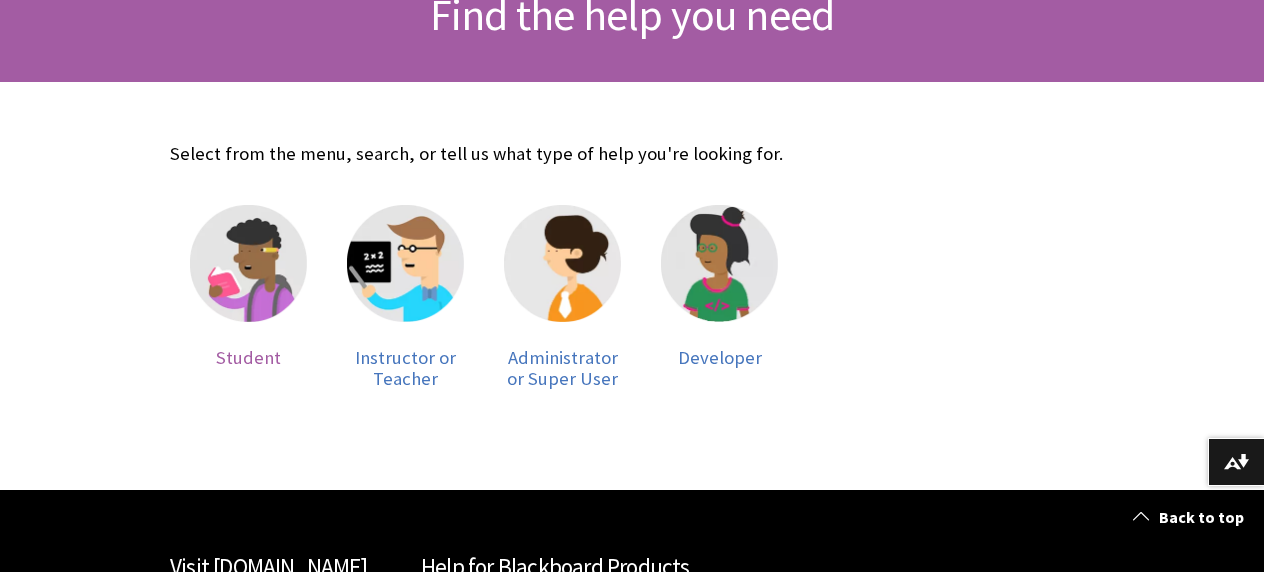 click at bounding box center [248, 263] 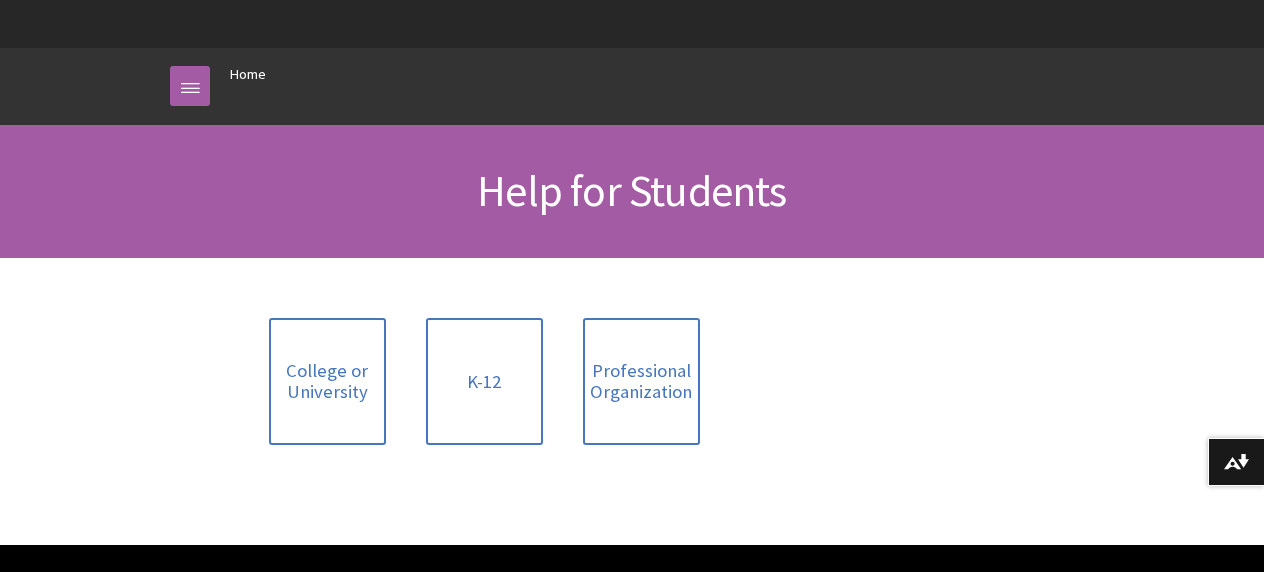 scroll, scrollTop: 173, scrollLeft: 0, axis: vertical 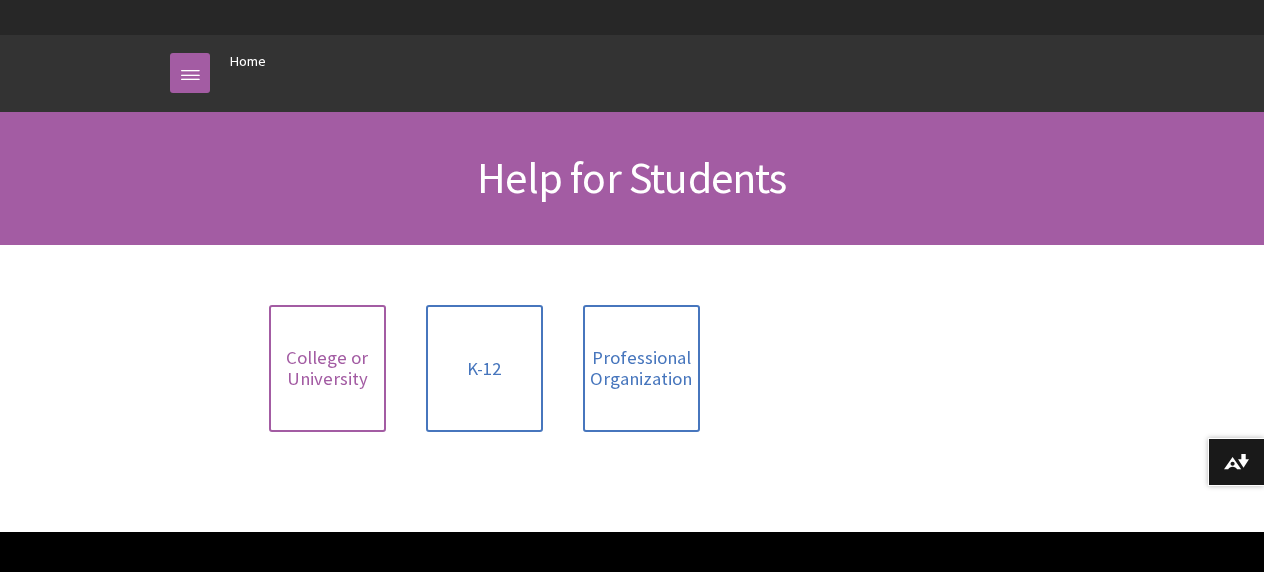 click on "College or University" at bounding box center [327, 368] 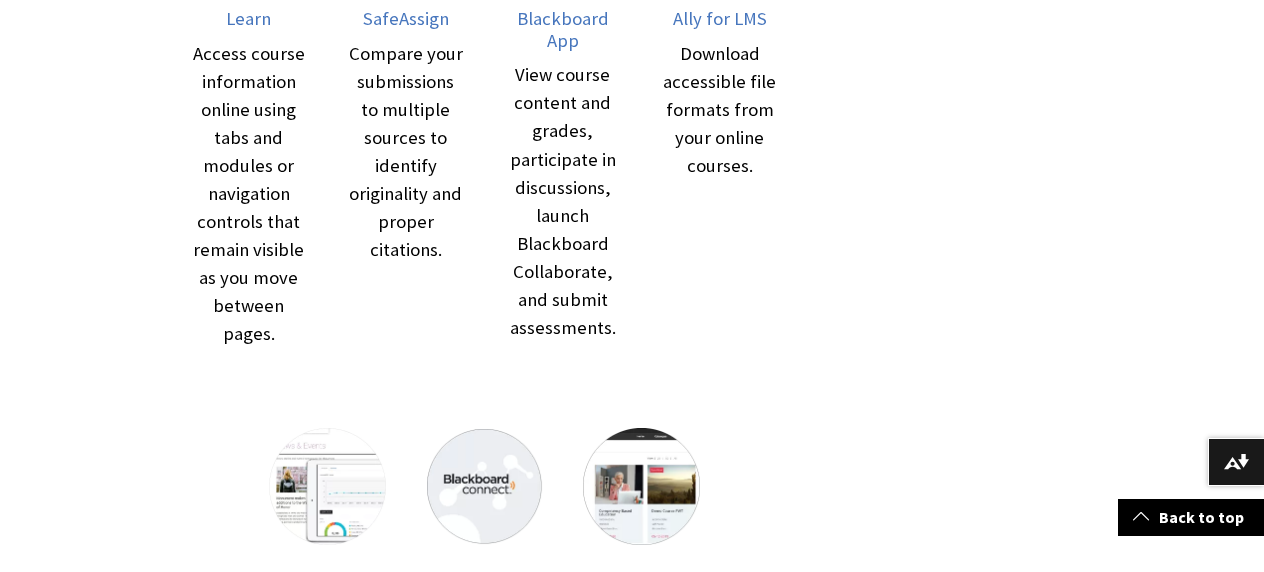 scroll, scrollTop: 612, scrollLeft: 0, axis: vertical 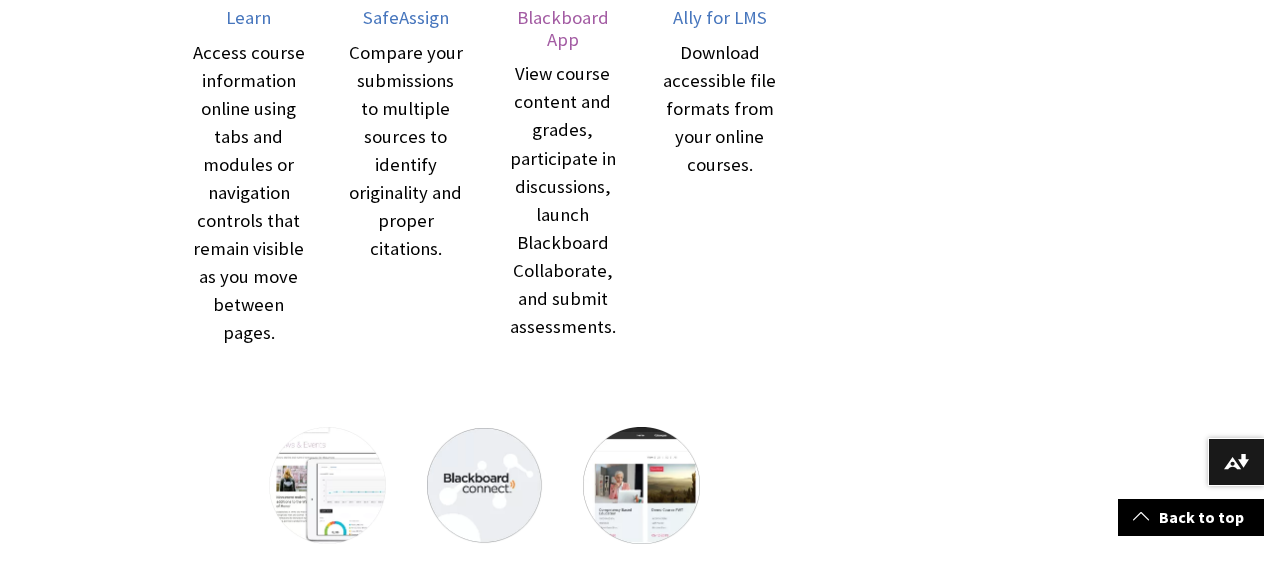 click on "Blackboard App" at bounding box center [563, 28] 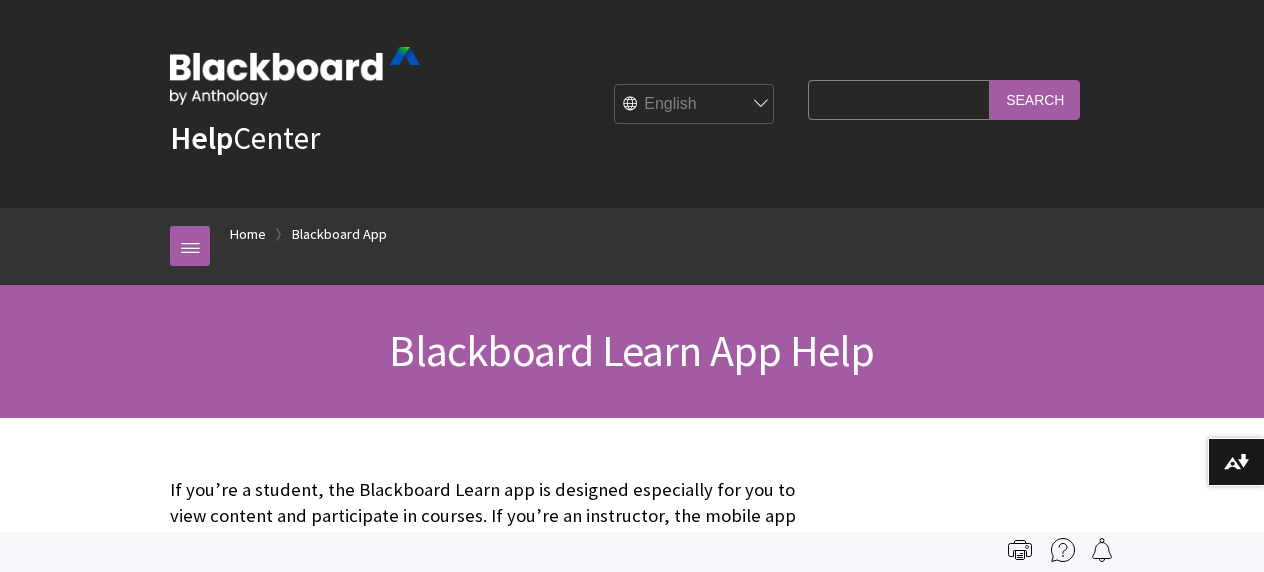 scroll, scrollTop: 0, scrollLeft: 0, axis: both 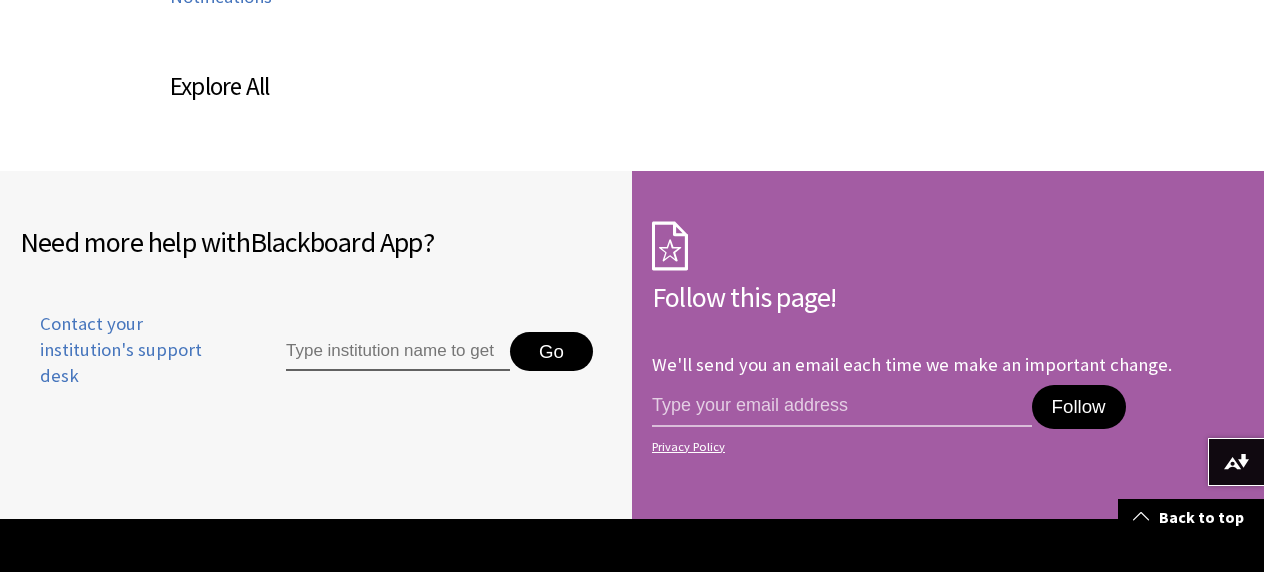 click at bounding box center (398, 352) 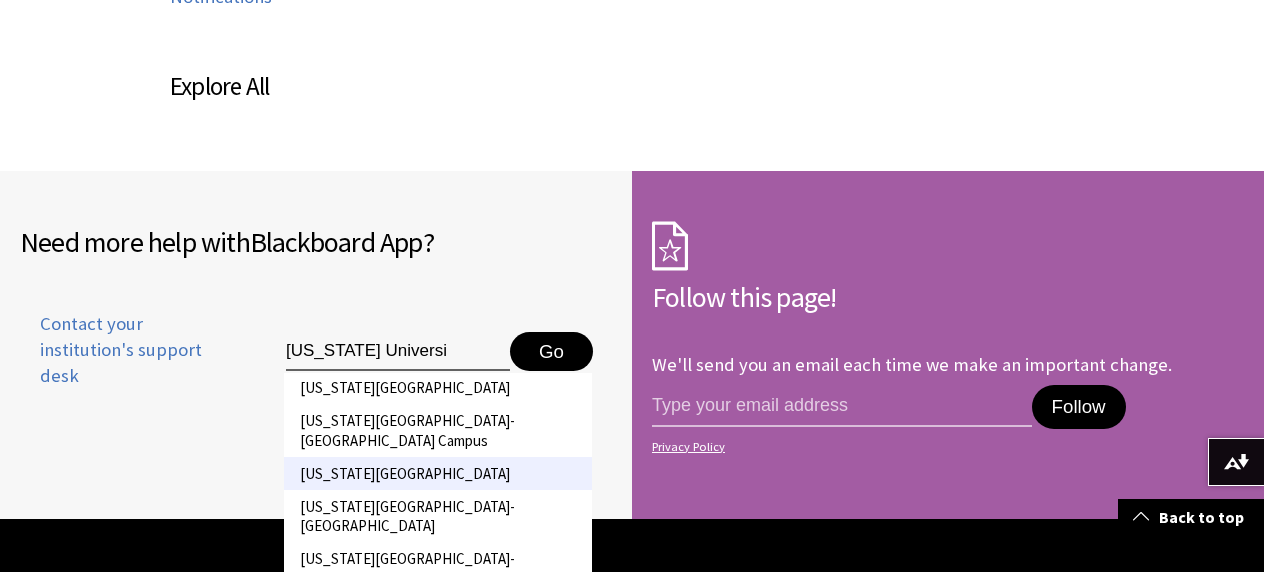 scroll, scrollTop: 118, scrollLeft: 0, axis: vertical 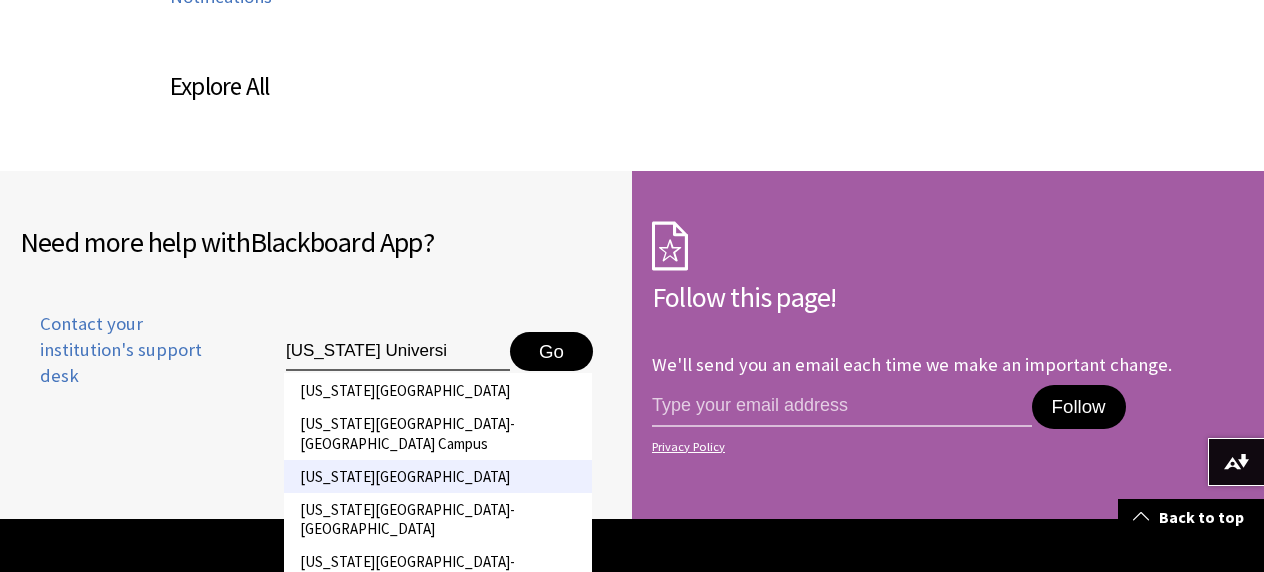 type on "Ohio Universi" 